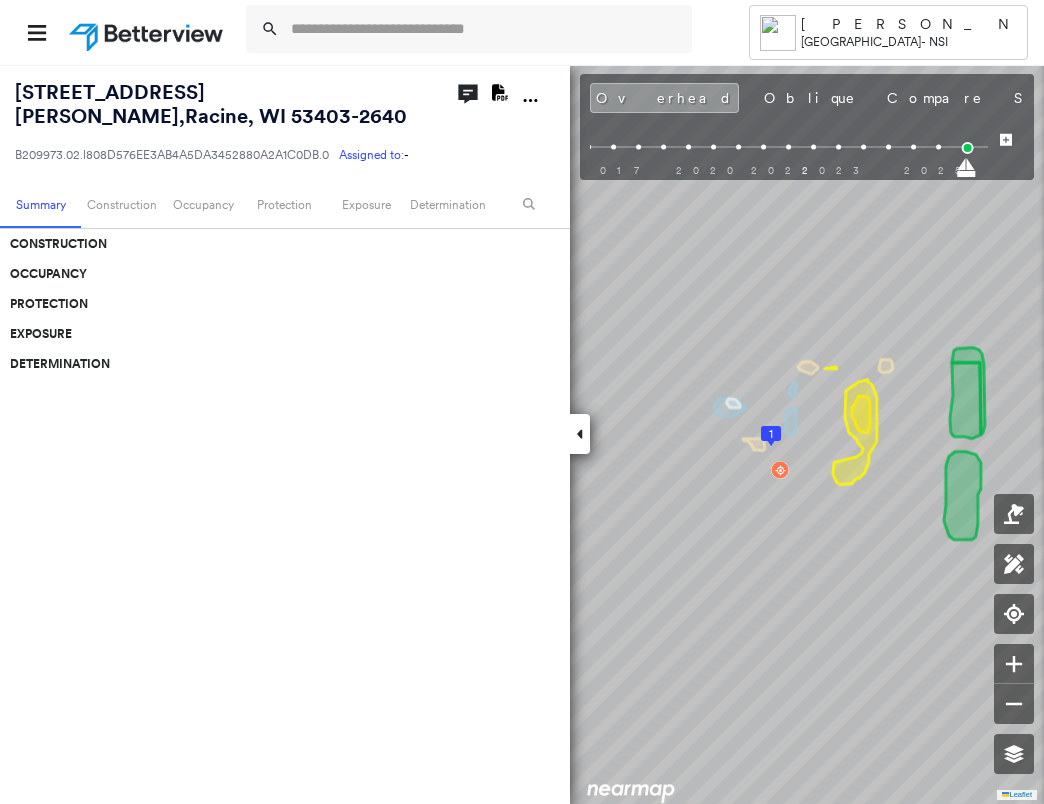 scroll, scrollTop: 0, scrollLeft: 0, axis: both 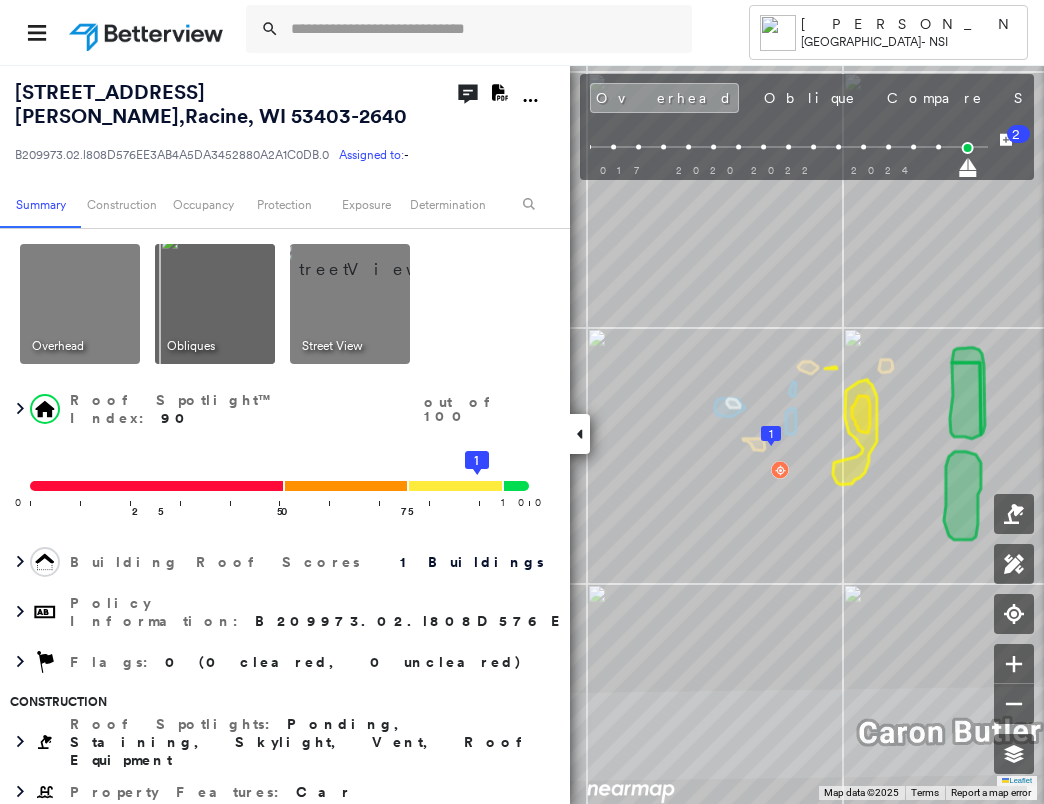 click at bounding box center [80, 304] 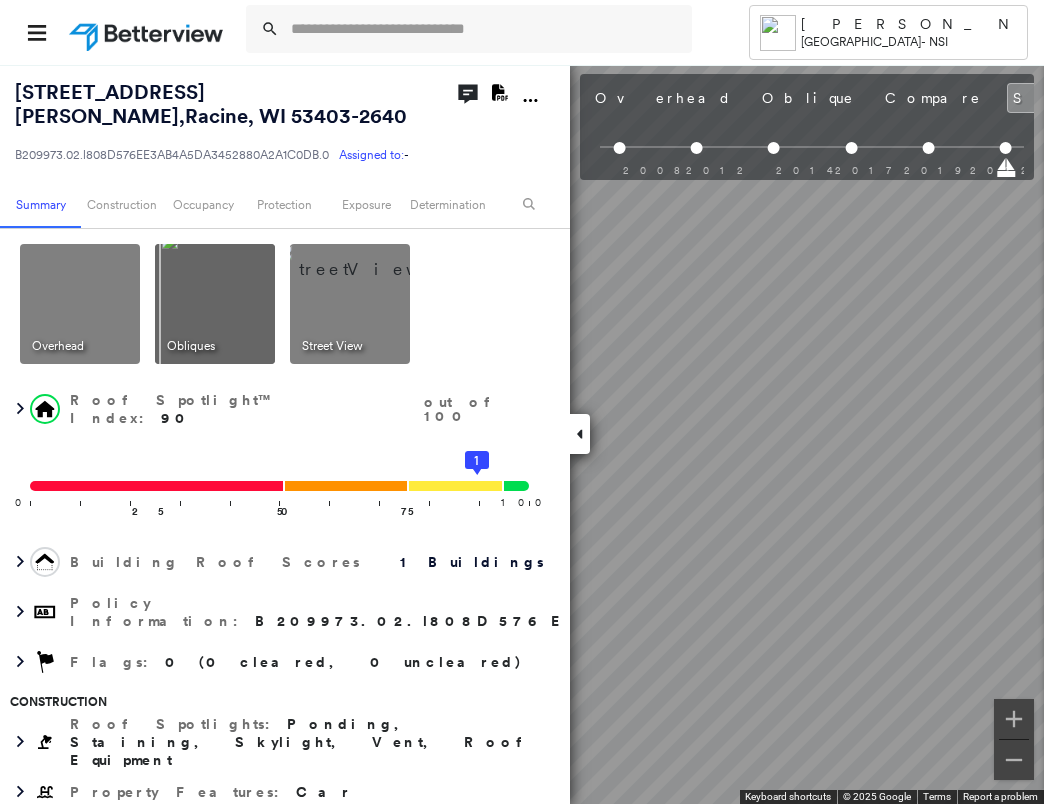 scroll, scrollTop: 0, scrollLeft: 553, axis: horizontal 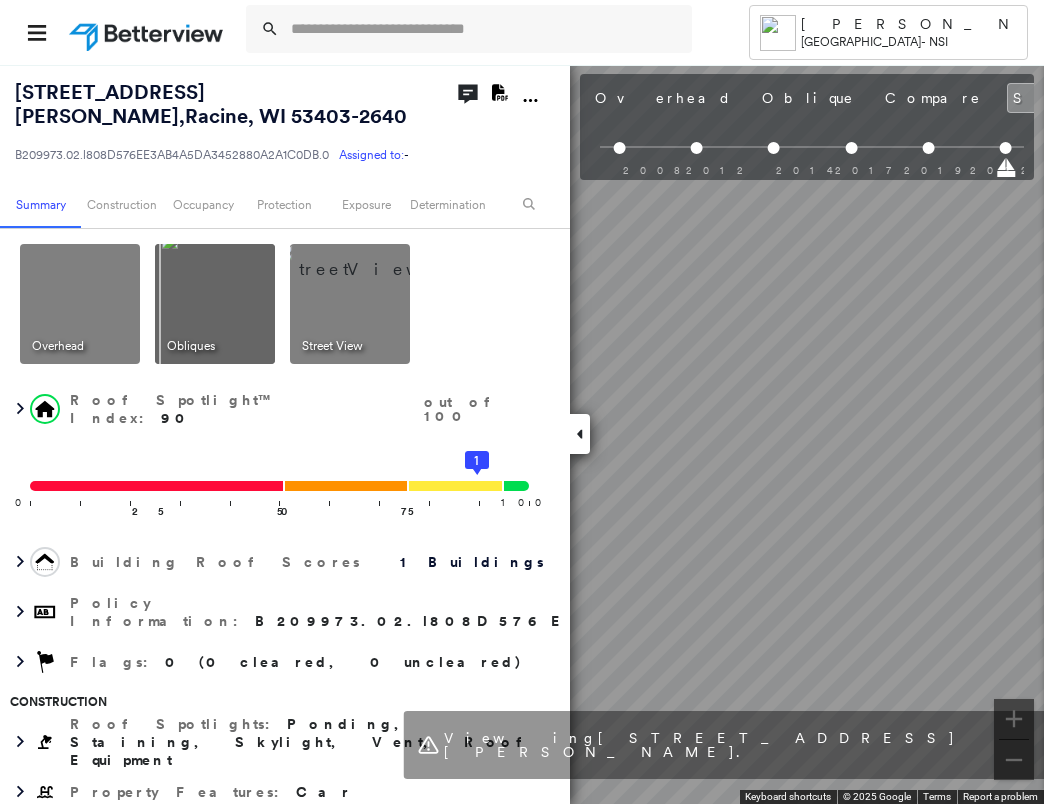 drag, startPoint x: 296, startPoint y: 285, endPoint x: 320, endPoint y: 279, distance: 24.738634 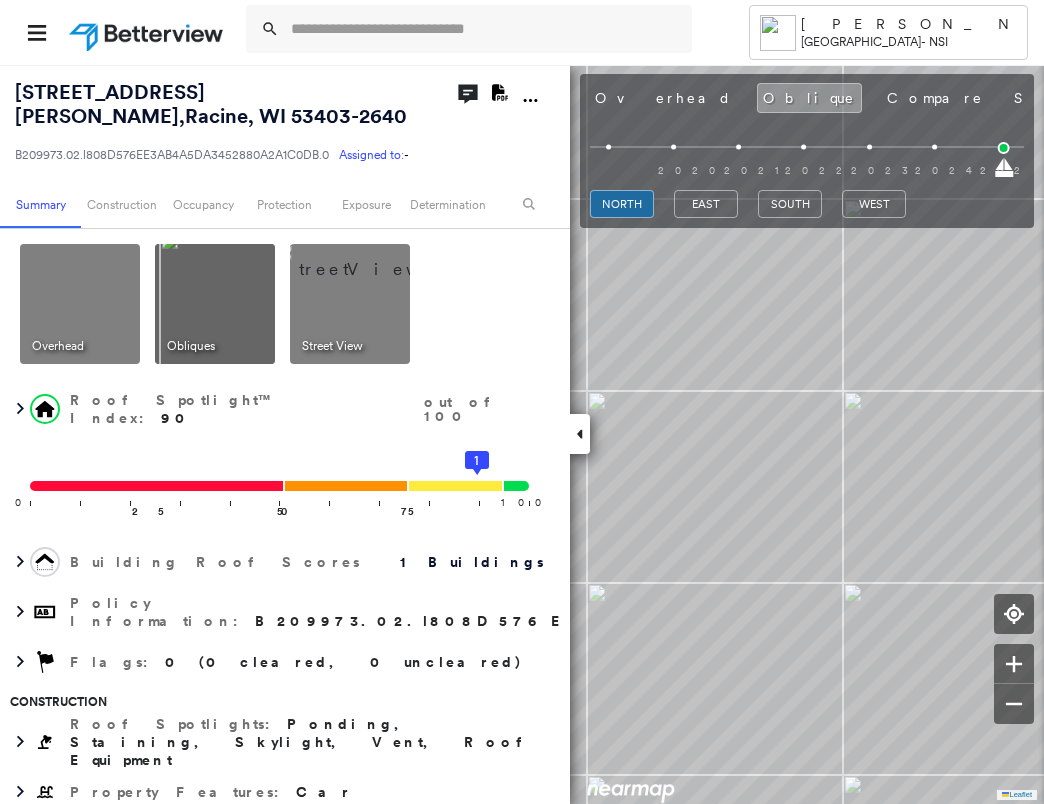 click at bounding box center (80, 304) 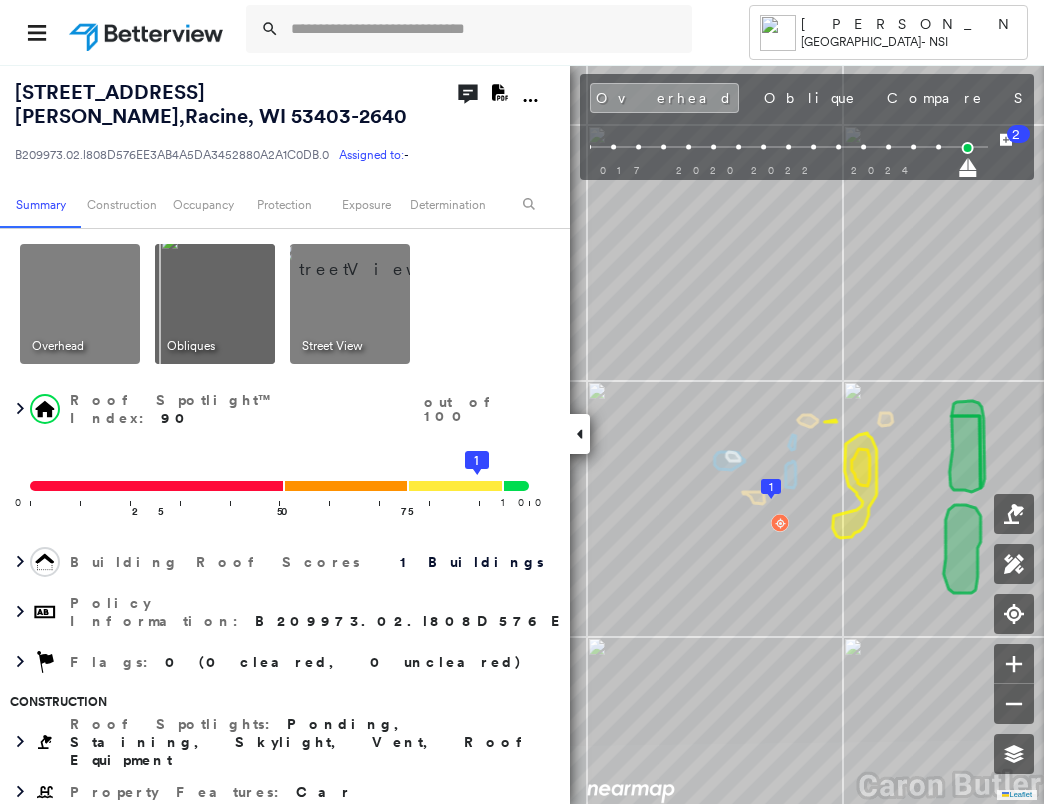 click at bounding box center (374, 259) 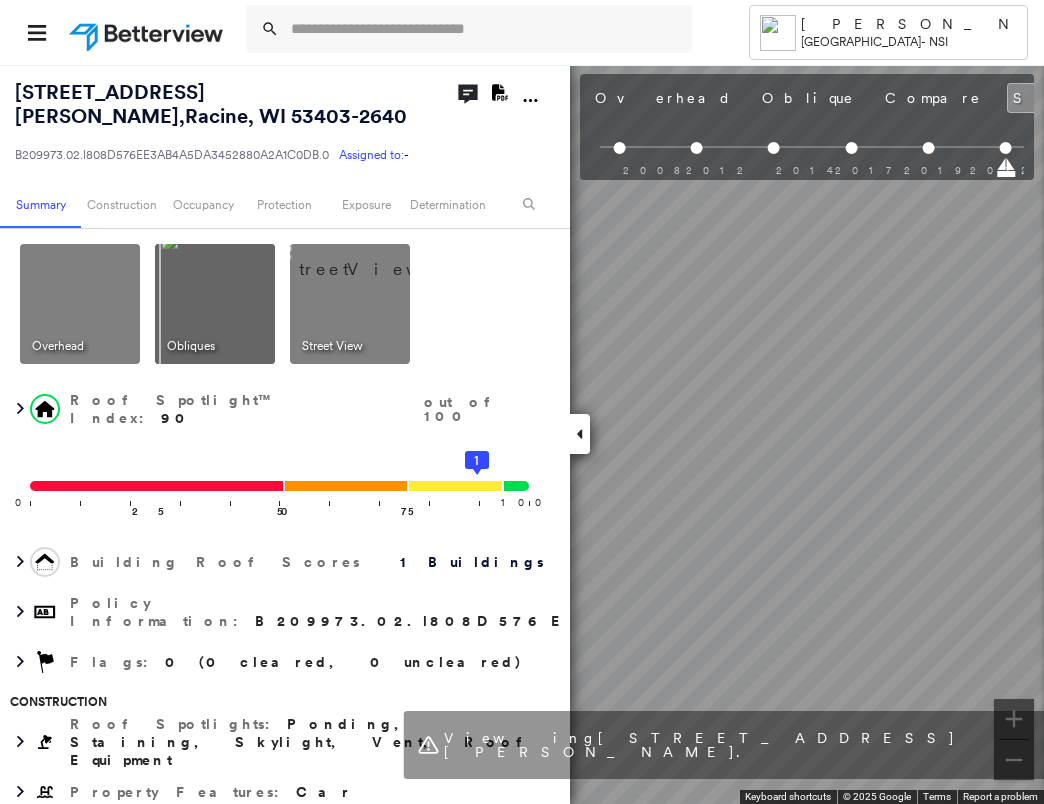 scroll, scrollTop: 0, scrollLeft: 553, axis: horizontal 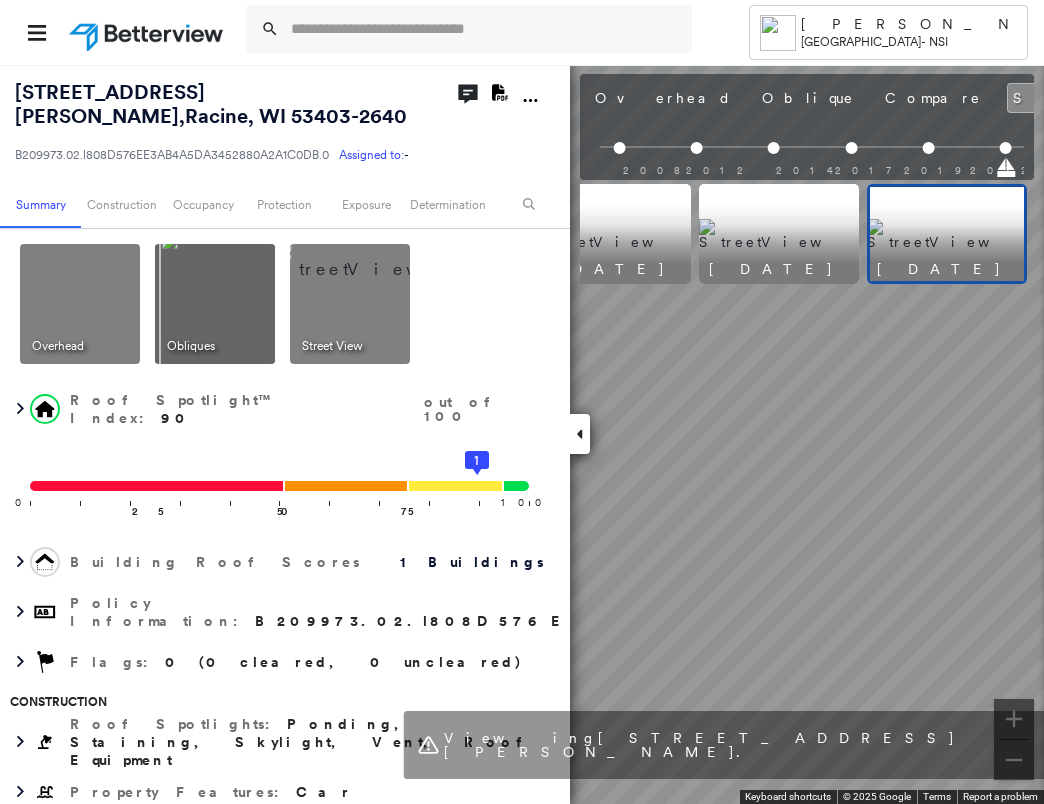 click at bounding box center [947, 234] 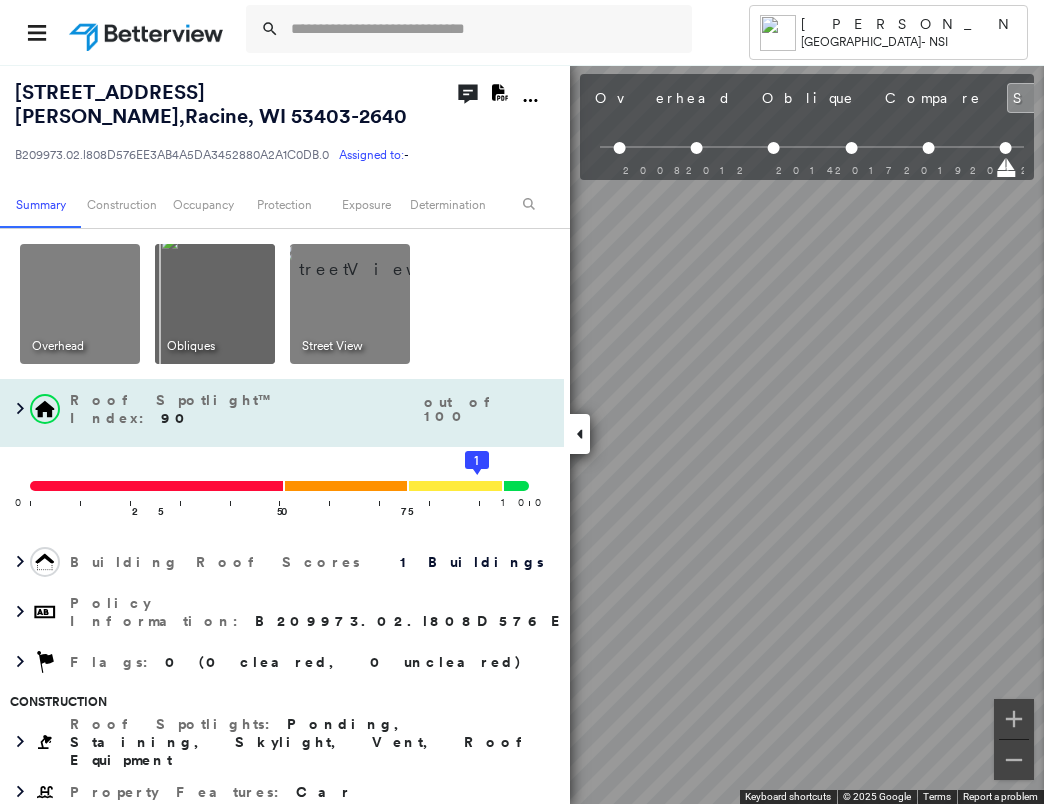 click on "[STREET_ADDRESS][PERSON_NAME] B209973.02.l808D576EE3AB4A5DA3452880A2A1C0DB.0 Assigned to:  - Assigned to:  - B209973.02.l808D576EE3AB4A5DA3452880A2A1C0DB.0 Assigned to:  - Open Comments Download PDF Report Summary Construction Occupancy Protection Exposure Determination Overhead Obliques Street View Roof Spotlight™ Index :  90 out of 100 0 100 25 50 75 1 Building Roof Scores 1 Buildings Policy Information :  B209973.02.l808D576EE3AB4A5DA3452880A2A1C0DB.0 Flags :  0 (0 cleared, 0 uncleared) Construction Roof Spotlights :  Ponding, Staining, Skylight, Vent, Roof Equipment Property Features :  Car Roof Size & Shape :  1 building  - Flat | EPDM Assessor and MLS Details Property Lookup BuildZoom - Building Permit Data and Analysis Occupancy Ownership Place Detail SmartyStreets - Geocode Smarty Streets - Surrounding Properties Protection Protection Exposure FEMA Risk Index Crime Regional Hazard: 3   out of  5 Additional Perils Guidewire HazardHub HazardHub Risks MLS Photos Determination Flags :  New Entry" at bounding box center (522, 434) 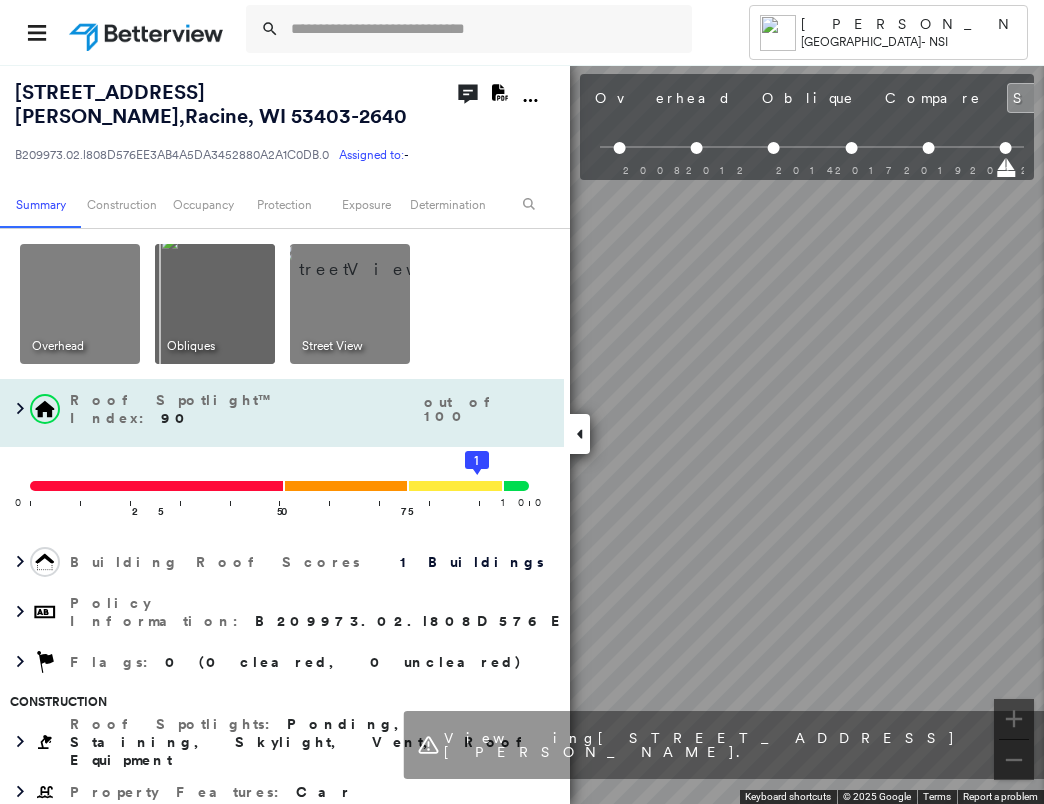 click on "[STREET_ADDRESS][PERSON_NAME] B209973.02.l808D576EE3AB4A5DA3452880A2A1C0DB.0 Assigned to:  - Assigned to:  - B209973.02.l808D576EE3AB4A5DA3452880A2A1C0DB.0 Assigned to:  - Open Comments Download PDF Report Summary Construction Occupancy Protection Exposure Determination Overhead Obliques Street View Roof Spotlight™ Index :  90 out of 100 0 100 25 50 75 1 Building Roof Scores 1 Buildings Policy Information :  B209973.02.l808D576EE3AB4A5DA3452880A2A1C0DB.0 Flags :  0 (0 cleared, 0 uncleared) Construction Roof Spotlights :  Ponding, Staining, Skylight, Vent, Roof Equipment Property Features :  Car Roof Size & Shape :  1 building  - Flat | EPDM Assessor and MLS Details Property Lookup BuildZoom - Building Permit Data and Analysis Occupancy Ownership Place Detail SmartyStreets - Geocode Smarty Streets - Surrounding Properties Protection Protection Exposure FEMA Risk Index Crime Regional Hazard: 3   out of  5 Additional Perils Guidewire HazardHub HazardHub Risks MLS Photos Determination Flags :  New Entry" at bounding box center (522, 434) 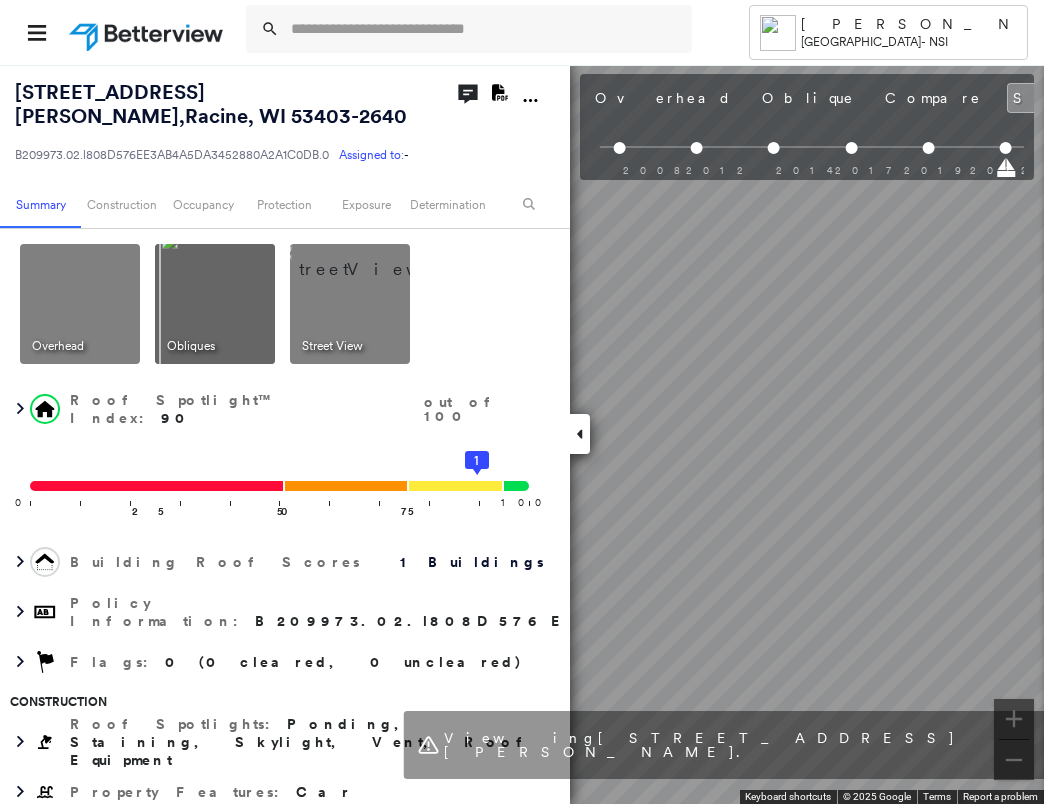 click on "Tower [PERSON_NAME] [GEOGRAPHIC_DATA]  -   NSI [STREET_ADDRESS][PERSON_NAME]-2640 B209973.02.l808D576EE3AB4A5DA3452880A2A1C0DB.0 Assigned to:  - Assigned to:  - B209973.02.l808D576EE3AB4A5DA3452880A2A1C0DB.0 Assigned to:  - Open Comments Download PDF Report Summary Construction Occupancy Protection Exposure Determination Overhead Obliques Street View Roof Spotlight™ Index :  90 out of 100 0 100 25 50 75 1 Building Roof Scores 1 Buildings Policy Information :  B209973.02.l808D576EE3AB4A5DA3452880A2A1C0DB.0 Flags :  0 (0 cleared, 0 uncleared) Construction Roof Spotlights :  Ponding, Staining, Skylight, Vent, Roof Equipment Property Features :  Car Roof Size & Shape :  1 building  - Flat | EPDM Assessor and MLS Details Property Lookup BuildZoom - Building Permit Data and Analysis Occupancy Ownership Place Detail SmartyStreets - Geocode Smarty Streets - Surrounding Properties Protection Protection Exposure FEMA Risk Index Crime Regional Hazard: 3   out of  5 Additional Perils Guidewire HazardHub HazardHub Risks" at bounding box center [522, 402] 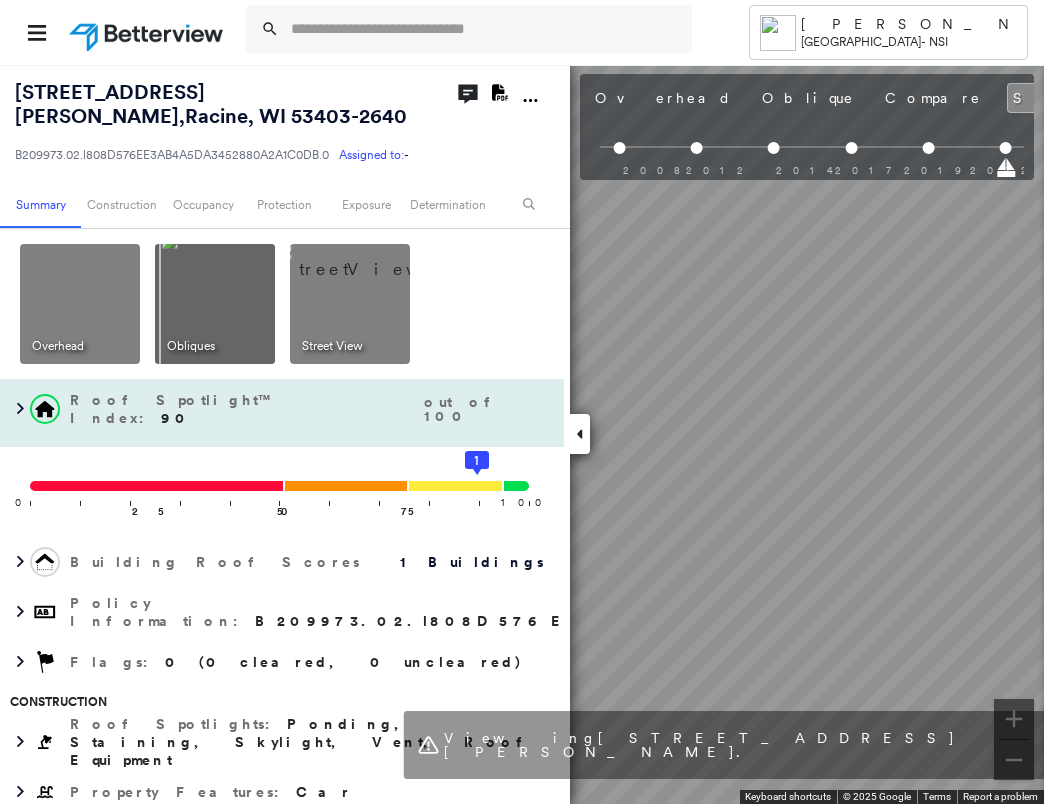 click on "[STREET_ADDRESS][PERSON_NAME] B209973.02.l808D576EE3AB4A5DA3452880A2A1C0DB.0 Assigned to:  - Assigned to:  - B209973.02.l808D576EE3AB4A5DA3452880A2A1C0DB.0 Assigned to:  - Open Comments Download PDF Report Summary Construction Occupancy Protection Exposure Determination Overhead Obliques Street View Roof Spotlight™ Index :  90 out of 100 0 100 25 50 75 1 Building Roof Scores 1 Buildings Policy Information :  B209973.02.l808D576EE3AB4A5DA3452880A2A1C0DB.0 Flags :  0 (0 cleared, 0 uncleared) Construction Roof Spotlights :  Ponding, Staining, Skylight, Vent, Roof Equipment Property Features :  Car Roof Size & Shape :  1 building  - Flat | EPDM Assessor and MLS Details Property Lookup BuildZoom - Building Permit Data and Analysis Occupancy Ownership Place Detail SmartyStreets - Geocode Smarty Streets - Surrounding Properties Protection Protection Exposure FEMA Risk Index Crime Regional Hazard: 3   out of  5 Additional Perils Guidewire HazardHub HazardHub Risks MLS Photos Determination Flags :  New Entry" at bounding box center [522, 434] 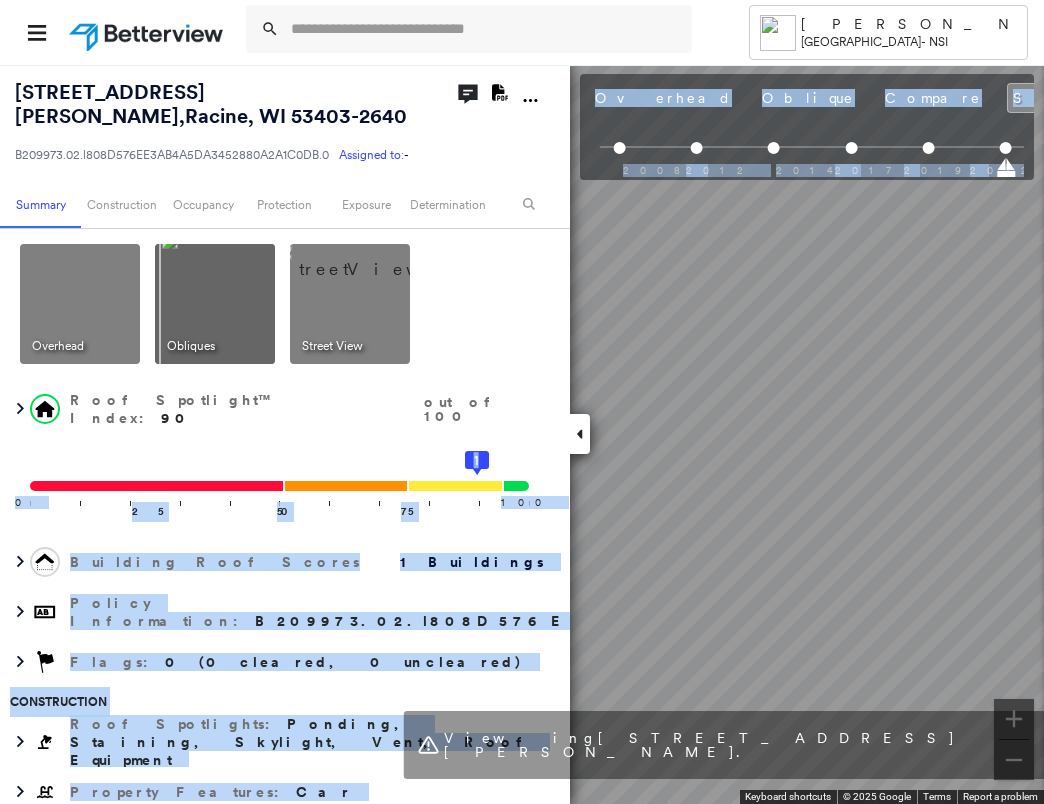 click on "[STREET_ADDRESS][PERSON_NAME] B209973.02.l808D576EE3AB4A5DA3452880A2A1C0DB.0 Assigned to:  - Assigned to:  - B209973.02.l808D576EE3AB4A5DA3452880A2A1C0DB.0 Assigned to:  - Open Comments Download PDF Report Summary Construction Occupancy Protection Exposure Determination Overhead Obliques Street View Roof Spotlight™ Index :  90 out of 100 0 100 25 50 75 1 Building Roof Scores 1 Buildings Policy Information :  B209973.02.l808D576EE3AB4A5DA3452880A2A1C0DB.0 Flags :  0 (0 cleared, 0 uncleared) Construction Roof Spotlights :  Ponding, Staining, Skylight, Vent, Roof Equipment Property Features :  Car Roof Size & Shape :  1 building  - Flat | EPDM Assessor and MLS Details Property Lookup BuildZoom - Building Permit Data and Analysis Occupancy Ownership Place Detail SmartyStreets - Geocode Smarty Streets - Surrounding Properties Protection Protection Exposure FEMA Risk Index Crime Regional Hazard: 3   out of  5 Additional Perils Guidewire HazardHub HazardHub Risks MLS Photos Determination Flags :  New Entry" at bounding box center (522, 434) 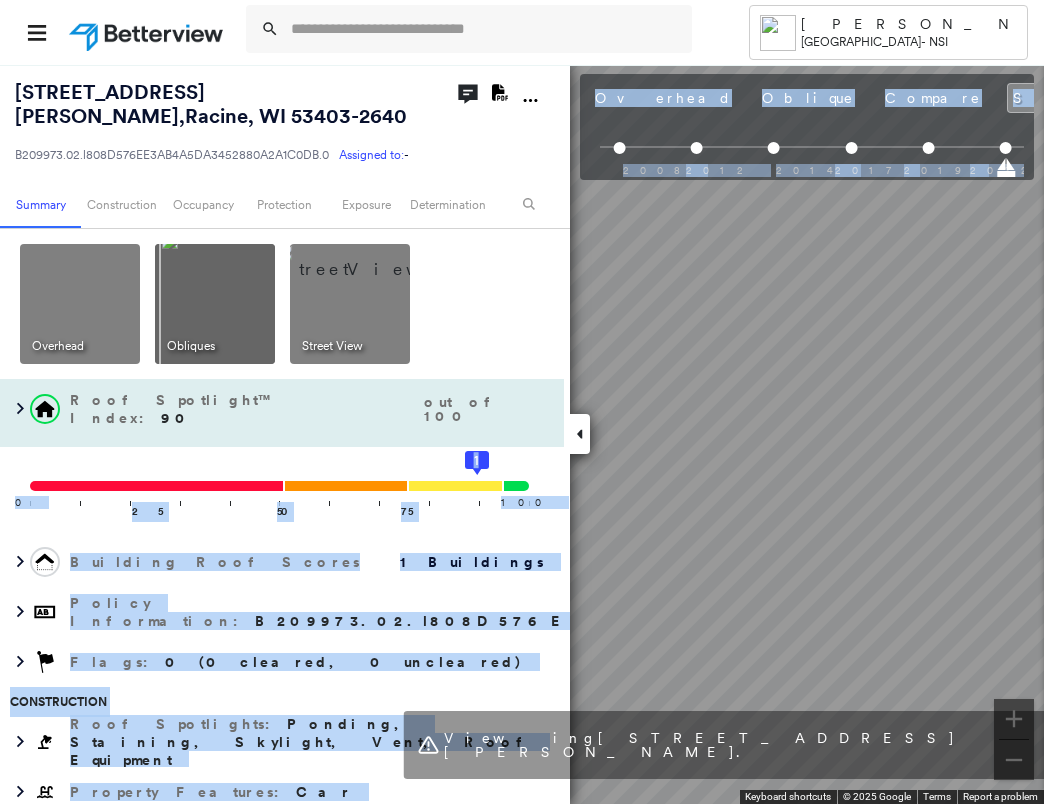 click on "[STREET_ADDRESS][PERSON_NAME] B209973.02.l808D576EE3AB4A5DA3452880A2A1C0DB.0 Assigned to:  - Assigned to:  - B209973.02.l808D576EE3AB4A5DA3452880A2A1C0DB.0 Assigned to:  - Open Comments Download PDF Report Summary Construction Occupancy Protection Exposure Determination Overhead Obliques Street View Roof Spotlight™ Index :  90 out of 100 0 100 25 50 75 1 Building Roof Scores 1 Buildings Policy Information :  B209973.02.l808D576EE3AB4A5DA3452880A2A1C0DB.0 Flags :  0 (0 cleared, 0 uncleared) Construction Roof Spotlights :  Ponding, Staining, Skylight, Vent, Roof Equipment Property Features :  Car Roof Size & Shape :  1 building  - Flat | EPDM Assessor and MLS Details Property Lookup BuildZoom - Building Permit Data and Analysis Occupancy Ownership Place Detail SmartyStreets - Geocode Smarty Streets - Surrounding Properties Protection Protection Exposure FEMA Risk Index Crime Regional Hazard: 3   out of  5 Additional Perils Guidewire HazardHub HazardHub Risks MLS Photos Determination Flags :  New Entry" at bounding box center [522, 434] 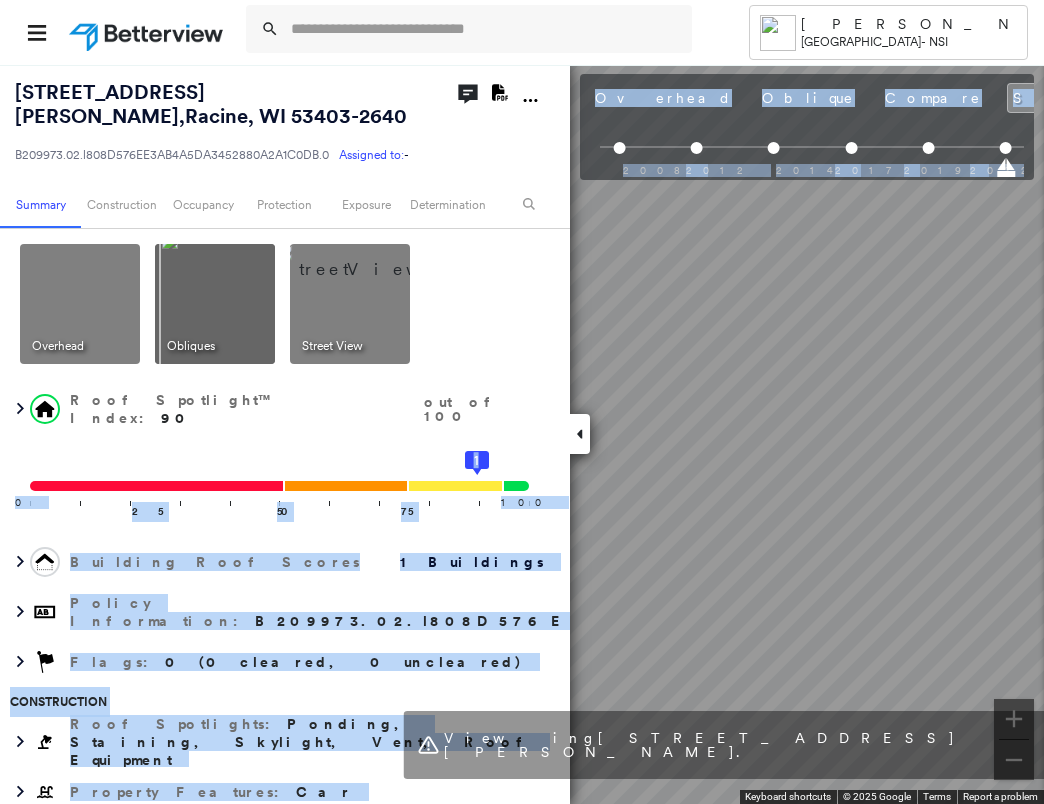 click on "[STREET_ADDRESS][PERSON_NAME] B209973.02.l808D576EE3AB4A5DA3452880A2A1C0DB.0 Assigned to:  - Assigned to:  - B209973.02.l808D576EE3AB4A5DA3452880A2A1C0DB.0 Assigned to:  - Open Comments Download PDF Report Summary Construction Occupancy Protection Exposure Determination Overhead Obliques Street View Roof Spotlight™ Index :  90 out of 100 0 100 25 50 75 1 Building Roof Scores 1 Buildings Policy Information :  B209973.02.l808D576EE3AB4A5DA3452880A2A1C0DB.0 Flags :  0 (0 cleared, 0 uncleared) Construction Roof Spotlights :  Ponding, Staining, Skylight, Vent, Roof Equipment Property Features :  Car Roof Size & Shape :  1 building  - Flat | EPDM Assessor and MLS Details Property Lookup BuildZoom - Building Permit Data and Analysis Occupancy Ownership Place Detail SmartyStreets - Geocode Smarty Streets - Surrounding Properties Protection Protection Exposure FEMA Risk Index Crime Regional Hazard: 3   out of  5 Additional Perils Guidewire HazardHub HazardHub Risks MLS Photos Determination Flags :  New Entry" at bounding box center [522, 434] 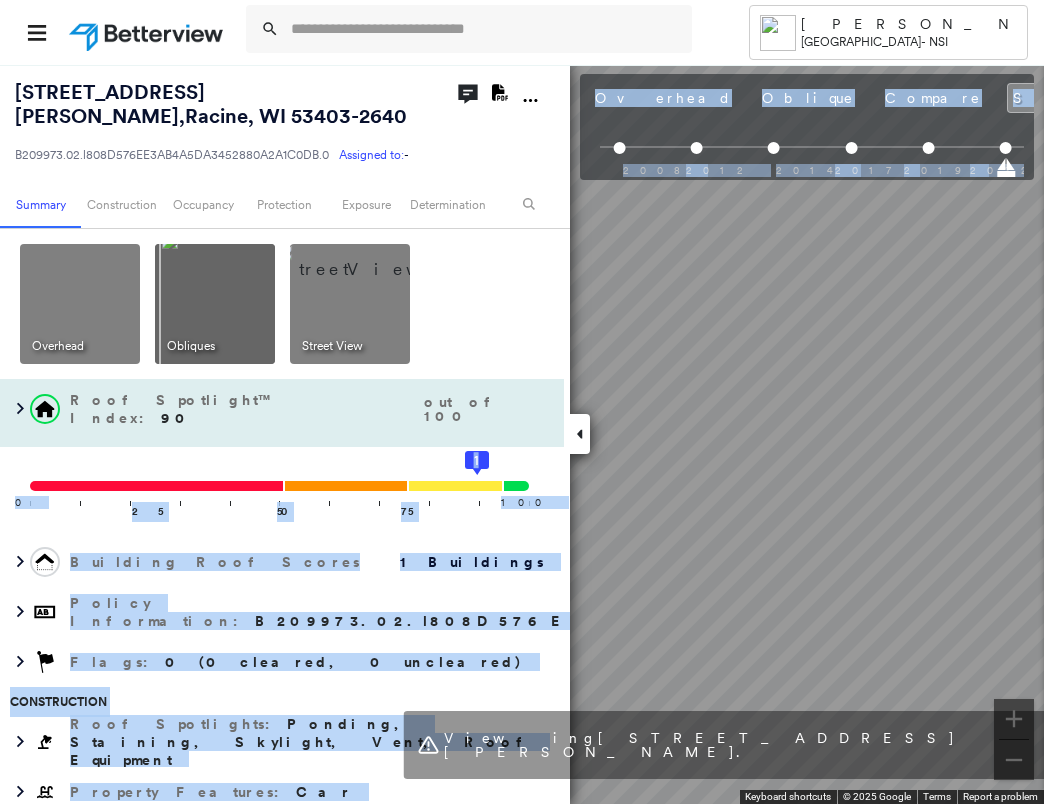 click on "[STREET_ADDRESS][PERSON_NAME] B209973.02.l808D576EE3AB4A5DA3452880A2A1C0DB.0 Assigned to:  - Assigned to:  - B209973.02.l808D576EE3AB4A5DA3452880A2A1C0DB.0 Assigned to:  - Open Comments Download PDF Report Summary Construction Occupancy Protection Exposure Determination Overhead Obliques Street View Roof Spotlight™ Index :  90 out of 100 0 100 25 50 75 1 Building Roof Scores 1 Buildings Policy Information :  B209973.02.l808D576EE3AB4A5DA3452880A2A1C0DB.0 Flags :  0 (0 cleared, 0 uncleared) Construction Roof Spotlights :  Ponding, Staining, Skylight, Vent, Roof Equipment Property Features :  Car Roof Size & Shape :  1 building  - Flat | EPDM Assessor and MLS Details Property Lookup BuildZoom - Building Permit Data and Analysis Occupancy Ownership Place Detail SmartyStreets - Geocode Smarty Streets - Surrounding Properties Protection Protection Exposure FEMA Risk Index Crime Regional Hazard: 3   out of  5 Additional Perils Guidewire HazardHub HazardHub Risks MLS Photos Determination Flags :  New Entry" at bounding box center [522, 434] 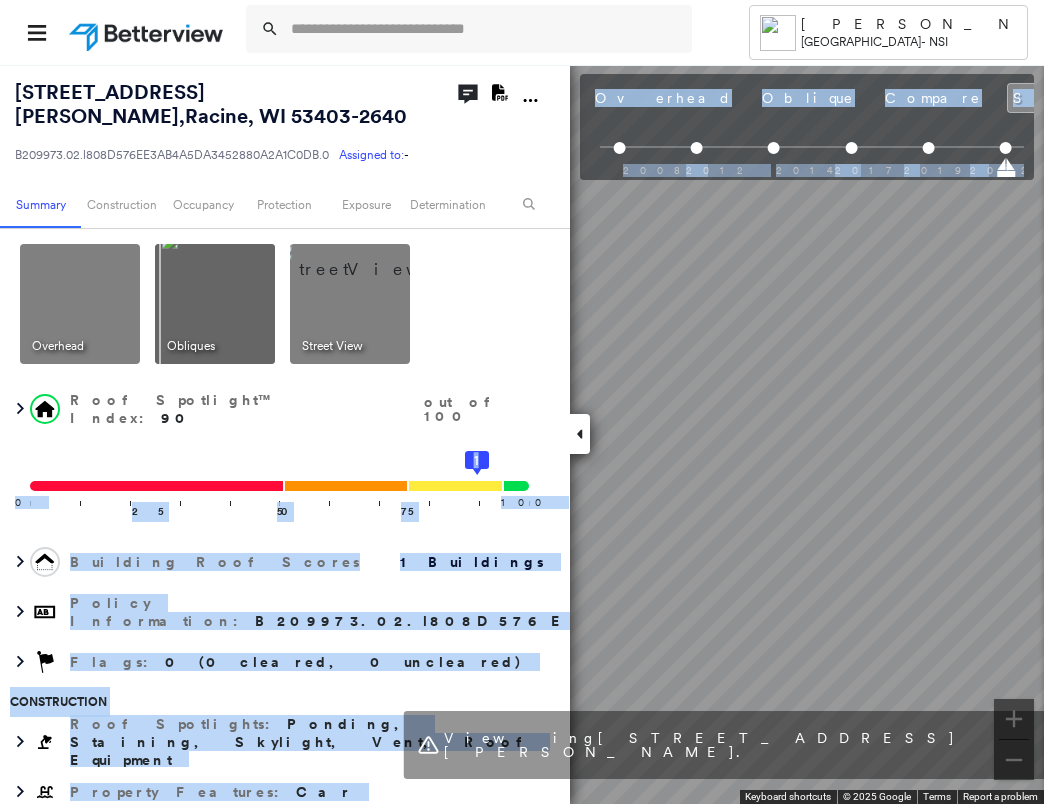 click on "Tower [PERSON_NAME] [GEOGRAPHIC_DATA]  -   NSI [STREET_ADDRESS][PERSON_NAME]-2640 B209973.02.l808D576EE3AB4A5DA3452880A2A1C0DB.0 Assigned to:  - Assigned to:  - B209973.02.l808D576EE3AB4A5DA3452880A2A1C0DB.0 Assigned to:  - Open Comments Download PDF Report Summary Construction Occupancy Protection Exposure Determination Overhead Obliques Street View Roof Spotlight™ Index :  90 out of 100 0 100 25 50 75 1 Building Roof Scores 1 Buildings Policy Information :  B209973.02.l808D576EE3AB4A5DA3452880A2A1C0DB.0 Flags :  0 (0 cleared, 0 uncleared) Construction Roof Spotlights :  Ponding, Staining, Skylight, Vent, Roof Equipment Property Features :  Car Roof Size & Shape :  1 building  - Flat | EPDM Assessor and MLS Details Property Lookup BuildZoom - Building Permit Data and Analysis Occupancy Ownership Place Detail SmartyStreets - Geocode Smarty Streets - Surrounding Properties Protection Protection Exposure FEMA Risk Index Crime Regional Hazard: 3   out of  5 Additional Perils Guidewire HazardHub HazardHub Risks" at bounding box center (522, 402) 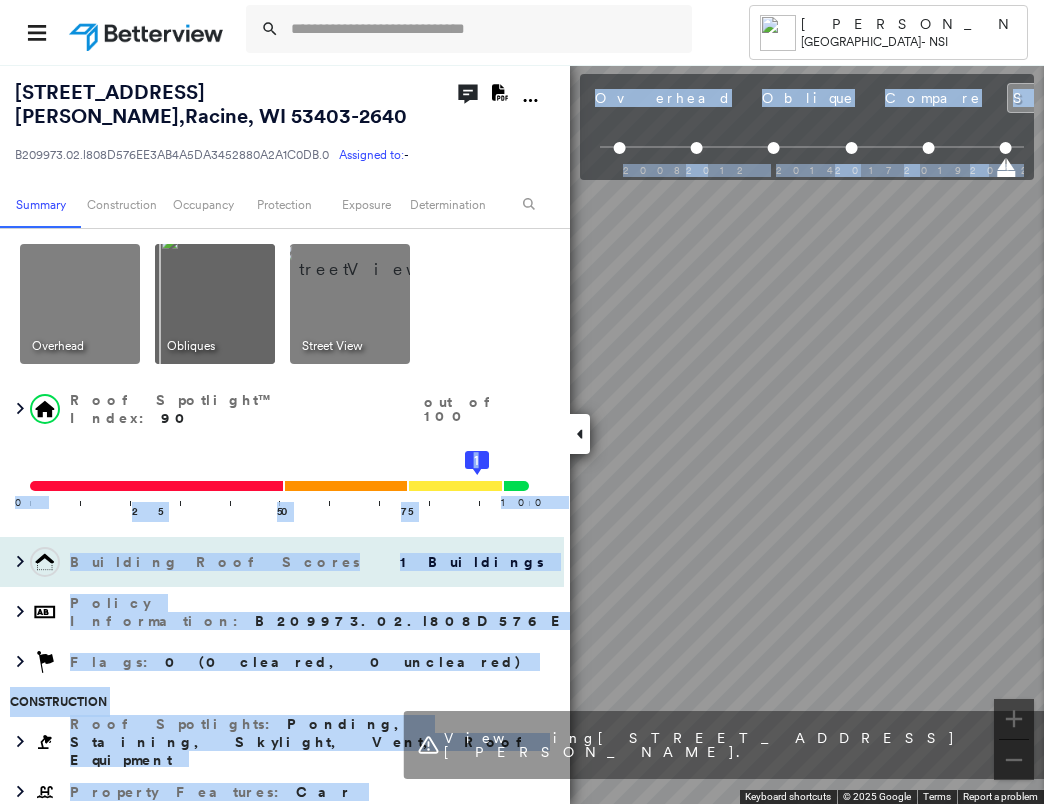 click on "[STREET_ADDRESS][PERSON_NAME] B209973.02.l808D576EE3AB4A5DA3452880A2A1C0DB.0 Assigned to:  - Assigned to:  - B209973.02.l808D576EE3AB4A5DA3452880A2A1C0DB.0 Assigned to:  - Open Comments Download PDF Report Summary Construction Occupancy Protection Exposure Determination Overhead Obliques Street View Roof Spotlight™ Index :  90 out of 100 0 100 25 50 75 1 Building Roof Scores 1 Buildings Policy Information :  B209973.02.l808D576EE3AB4A5DA3452880A2A1C0DB.0 Flags :  0 (0 cleared, 0 uncleared) Construction Roof Spotlights :  Ponding, Staining, Skylight, Vent, Roof Equipment Property Features :  Car Roof Size & Shape :  1 building  - Flat | EPDM Assessor and MLS Details Property Lookup BuildZoom - Building Permit Data and Analysis Occupancy Ownership Place Detail SmartyStreets - Geocode Smarty Streets - Surrounding Properties Protection Protection Exposure FEMA Risk Index Crime Regional Hazard: 3   out of  5 Additional Perils Guidewire HazardHub HazardHub Risks MLS Photos Determination Flags :  New Entry" at bounding box center [522, 434] 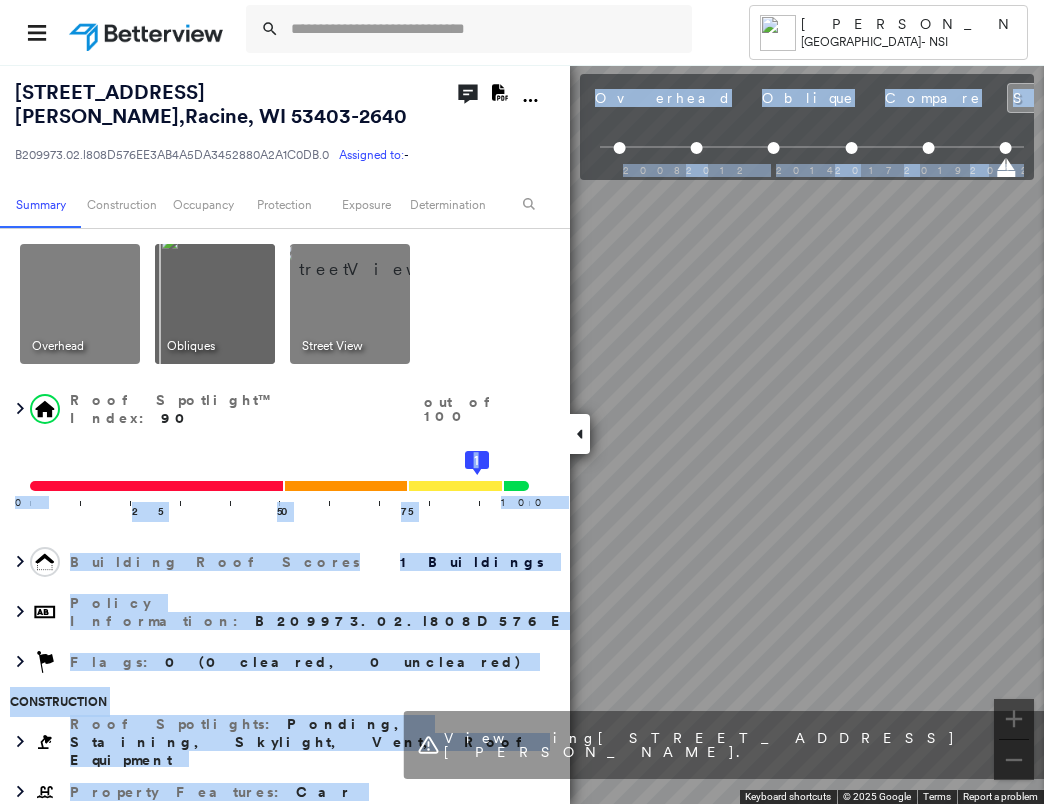 click on "Tower [PERSON_NAME] [GEOGRAPHIC_DATA]  -   NSI [STREET_ADDRESS][PERSON_NAME]-2640 B209973.02.l808D576EE3AB4A5DA3452880A2A1C0DB.0 Assigned to:  - Assigned to:  - B209973.02.l808D576EE3AB4A5DA3452880A2A1C0DB.0 Assigned to:  - Open Comments Download PDF Report Summary Construction Occupancy Protection Exposure Determination Overhead Obliques Street View Roof Spotlight™ Index :  90 out of 100 0 100 25 50 75 1 Building Roof Scores 1 Buildings Policy Information :  B209973.02.l808D576EE3AB4A5DA3452880A2A1C0DB.0 Flags :  0 (0 cleared, 0 uncleared) Construction Roof Spotlights :  Ponding, Staining, Skylight, Vent, Roof Equipment Property Features :  Car Roof Size & Shape :  1 building  - Flat | EPDM Assessor and MLS Details Property Lookup BuildZoom - Building Permit Data and Analysis Occupancy Ownership Place Detail SmartyStreets - Geocode Smarty Streets - Surrounding Properties Protection Protection Exposure FEMA Risk Index Crime Regional Hazard: 3   out of  5 Additional Perils Guidewire HazardHub HazardHub Risks" at bounding box center [522, 402] 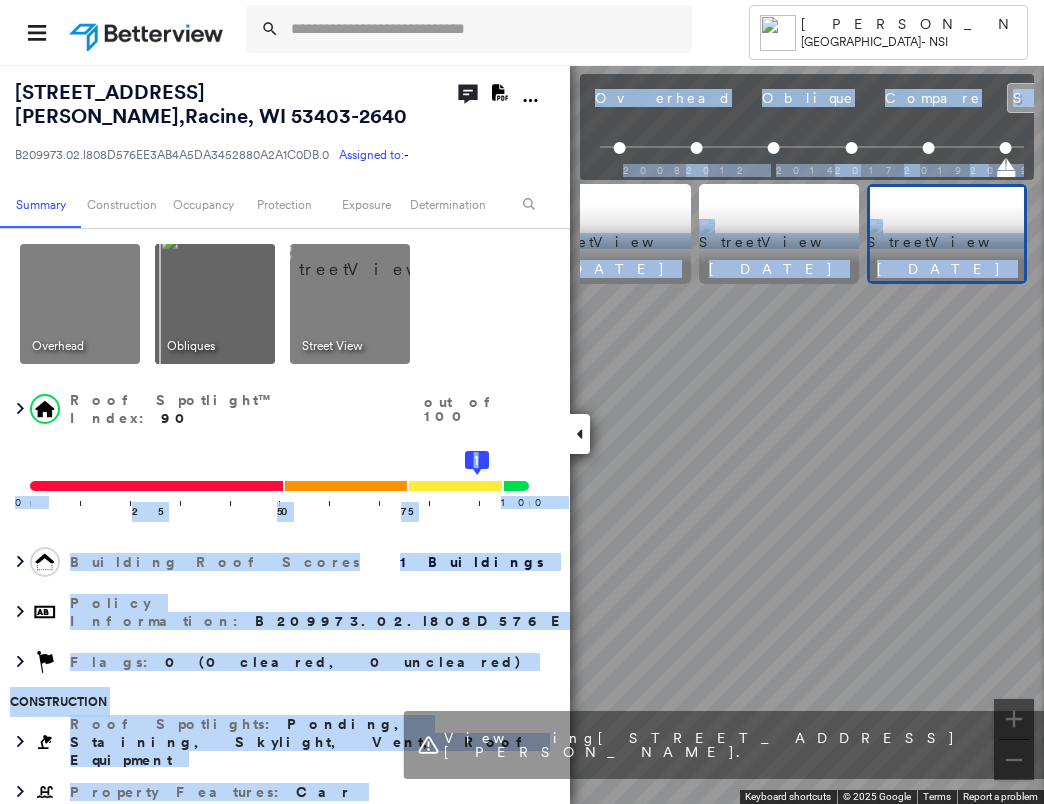 click on "[STREET_ADDRESS][PERSON_NAME] B209973.02.l808D576EE3AB4A5DA3452880A2A1C0DB.0 Assigned to:  - Assigned to:  - B209973.02.l808D576EE3AB4A5DA3452880A2A1C0DB.0 Assigned to:  - Open Comments Download PDF Report Summary Construction Occupancy Protection Exposure Determination Overhead Obliques Street View Roof Spotlight™ Index :  90 out of 100 0 100 25 50 75 1 Building Roof Scores 1 Buildings Policy Information :  B209973.02.l808D576EE3AB4A5DA3452880A2A1C0DB.0 Flags :  0 (0 cleared, 0 uncleared) Construction Roof Spotlights :  Ponding, Staining, Skylight, Vent, Roof Equipment Property Features :  Car Roof Size & Shape :  1 building  - Flat | EPDM Assessor and MLS Details Property Lookup BuildZoom - Building Permit Data and Analysis Occupancy Ownership Place Detail SmartyStreets - Geocode Smarty Streets - Surrounding Properties Protection Protection Exposure FEMA Risk Index Crime Regional Hazard: 3   out of  5 Additional Perils Guidewire HazardHub HazardHub Risks MLS Photos Determination Flags :  New Entry" at bounding box center (522, 434) 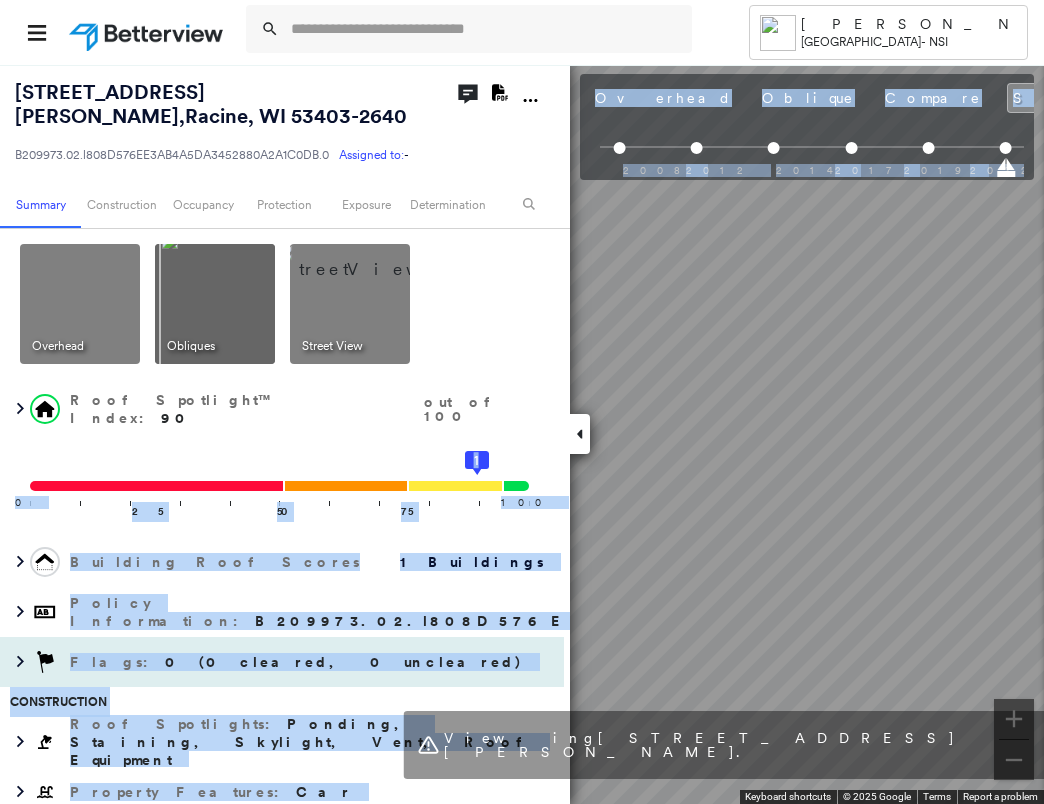 click on "[STREET_ADDRESS][PERSON_NAME] B209973.02.l808D576EE3AB4A5DA3452880A2A1C0DB.0 Assigned to:  - Assigned to:  - B209973.02.l808D576EE3AB4A5DA3452880A2A1C0DB.0 Assigned to:  - Open Comments Download PDF Report Summary Construction Occupancy Protection Exposure Determination Overhead Obliques Street View Roof Spotlight™ Index :  90 out of 100 0 100 25 50 75 1 Building Roof Scores 1 Buildings Policy Information :  B209973.02.l808D576EE3AB4A5DA3452880A2A1C0DB.0 Flags :  0 (0 cleared, 0 uncleared) Construction Roof Spotlights :  Ponding, Staining, Skylight, Vent, Roof Equipment Property Features :  Car Roof Size & Shape :  1 building  - Flat | EPDM Assessor and MLS Details Property Lookup BuildZoom - Building Permit Data and Analysis Occupancy Ownership Place Detail SmartyStreets - Geocode Smarty Streets - Surrounding Properties Protection Protection Exposure FEMA Risk Index Crime Regional Hazard: 3   out of  5 Additional Perils Guidewire HazardHub HazardHub Risks MLS Photos Determination Flags :  New Entry" at bounding box center (522, 434) 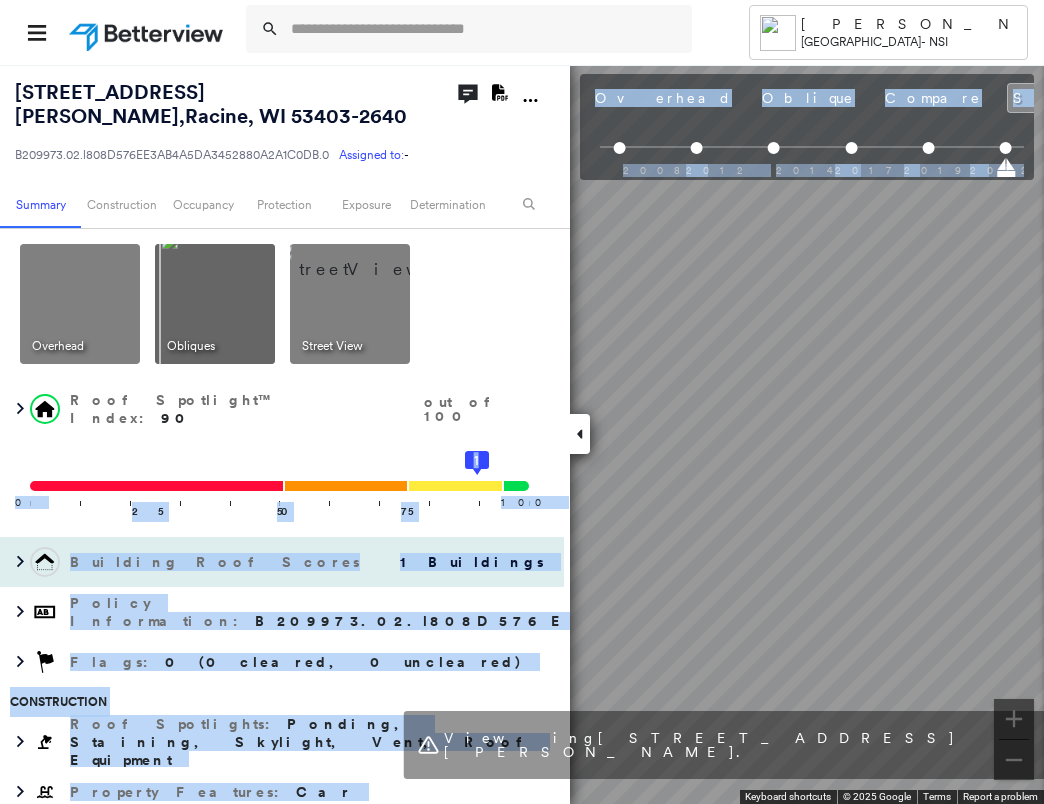 click on "[STREET_ADDRESS][PERSON_NAME] B209973.02.l808D576EE3AB4A5DA3452880A2A1C0DB.0 Assigned to:  - Assigned to:  - B209973.02.l808D576EE3AB4A5DA3452880A2A1C0DB.0 Assigned to:  - Open Comments Download PDF Report Summary Construction Occupancy Protection Exposure Determination Overhead Obliques Street View Roof Spotlight™ Index :  90 out of 100 0 100 25 50 75 1 Building Roof Scores 1 Buildings Policy Information :  B209973.02.l808D576EE3AB4A5DA3452880A2A1C0DB.0 Flags :  0 (0 cleared, 0 uncleared) Construction Roof Spotlights :  Ponding, Staining, Skylight, Vent, Roof Equipment Property Features :  Car Roof Size & Shape :  1 building  - Flat | EPDM Assessor and MLS Details Property Lookup BuildZoom - Building Permit Data and Analysis Occupancy Ownership Place Detail SmartyStreets - Geocode Smarty Streets - Surrounding Properties Protection Protection Exposure FEMA Risk Index Crime Regional Hazard: 3   out of  5 Additional Perils Guidewire HazardHub HazardHub Risks MLS Photos Determination Flags :  New Entry" at bounding box center [522, 434] 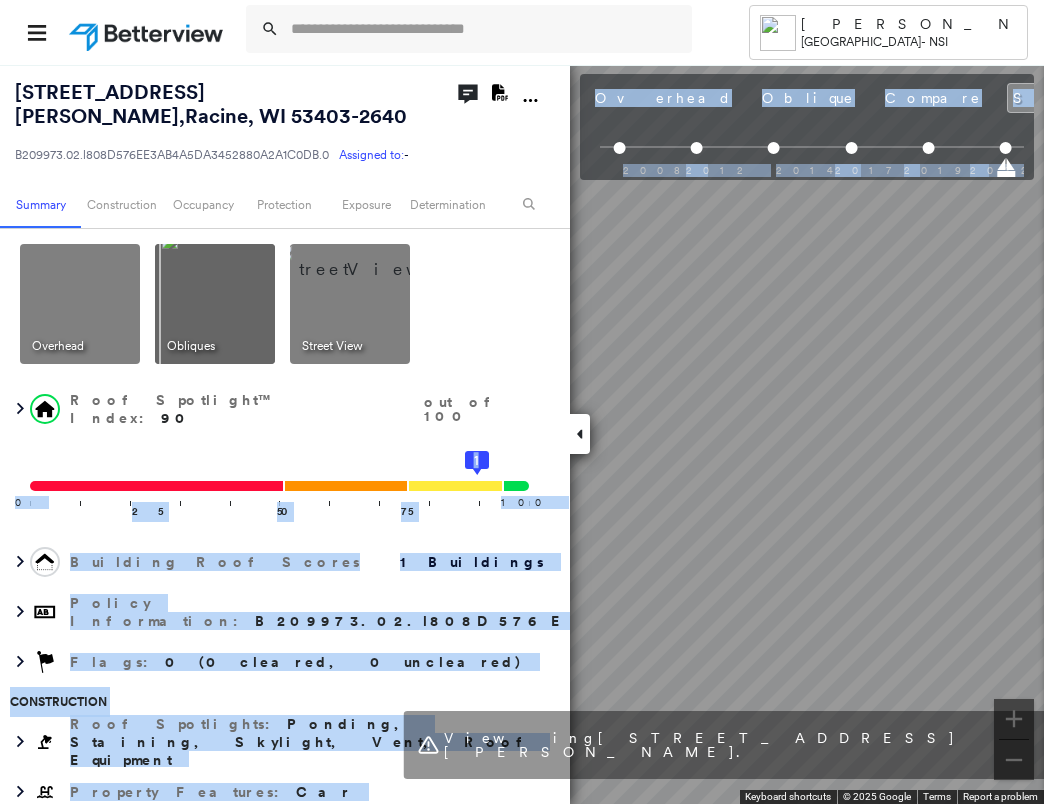 click on "Tower [PERSON_NAME] [GEOGRAPHIC_DATA]  -   NSI [STREET_ADDRESS][PERSON_NAME]-2640 B209973.02.l808D576EE3AB4A5DA3452880A2A1C0DB.0 Assigned to:  - Assigned to:  - B209973.02.l808D576EE3AB4A5DA3452880A2A1C0DB.0 Assigned to:  - Open Comments Download PDF Report Summary Construction Occupancy Protection Exposure Determination Overhead Obliques Street View Roof Spotlight™ Index :  90 out of 100 0 100 25 50 75 1 Building Roof Scores 1 Buildings Policy Information :  B209973.02.l808D576EE3AB4A5DA3452880A2A1C0DB.0 Flags :  0 (0 cleared, 0 uncleared) Construction Roof Spotlights :  Ponding, Staining, Skylight, Vent, Roof Equipment Property Features :  Car Roof Size & Shape :  1 building  - Flat | EPDM Assessor and MLS Details Property Lookup BuildZoom - Building Permit Data and Analysis Occupancy Ownership Place Detail SmartyStreets - Geocode Smarty Streets - Surrounding Properties Protection Protection Exposure FEMA Risk Index Crime Regional Hazard: 3   out of  5 Additional Perils Guidewire HazardHub HazardHub Risks" at bounding box center [522, 402] 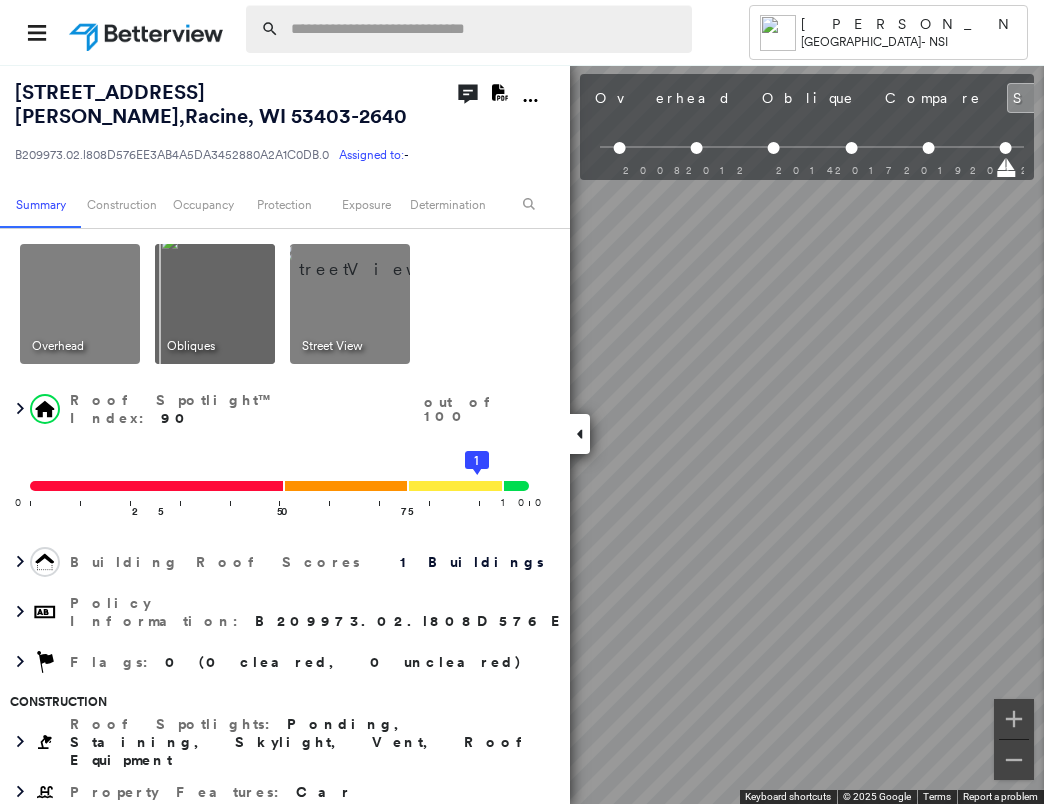 click at bounding box center [485, 29] 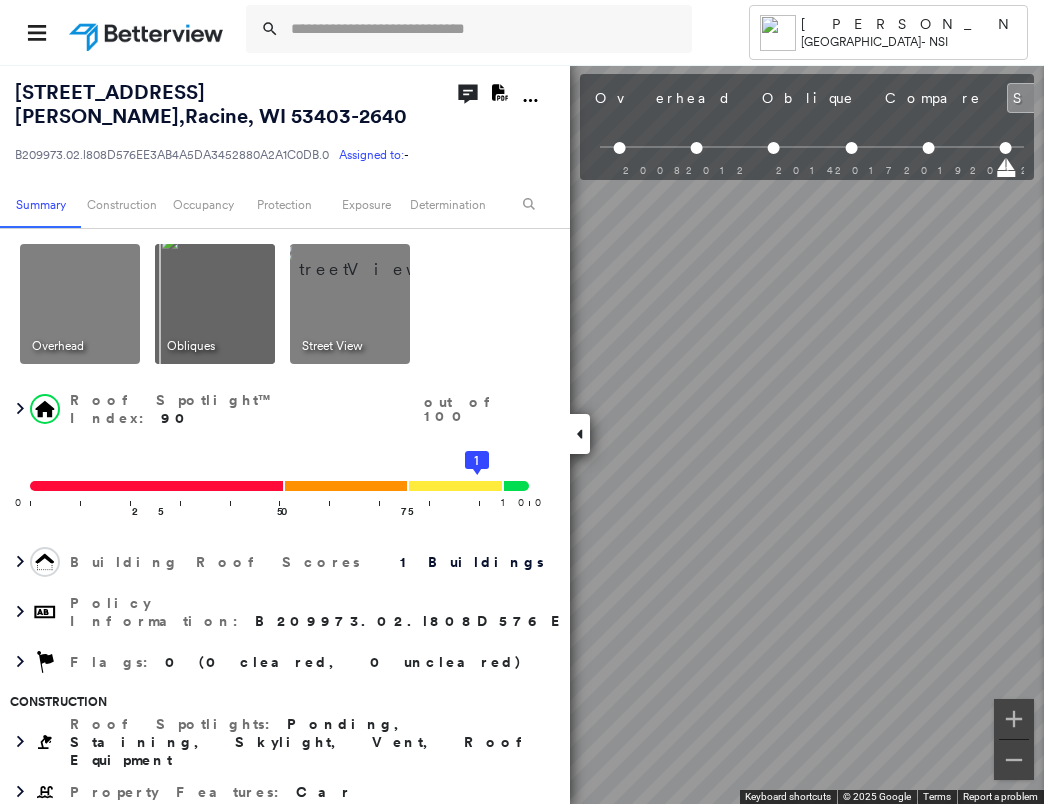click on "Tower [PERSON_NAME] [GEOGRAPHIC_DATA]  -   NSI [STREET_ADDRESS][PERSON_NAME]-2640 B209973.02.l808D576EE3AB4A5DA3452880A2A1C0DB.0 Assigned to:  - Assigned to:  - B209973.02.l808D576EE3AB4A5DA3452880A2A1C0DB.0 Assigned to:  - Open Comments Download PDF Report Summary Construction Occupancy Protection Exposure Determination Overhead Obliques Street View Roof Spotlight™ Index :  90 out of 100 0 100 25 50 75 1 Building Roof Scores 1 Buildings Policy Information :  B209973.02.l808D576EE3AB4A5DA3452880A2A1C0DB.0 Flags :  0 (0 cleared, 0 uncleared) Construction Roof Spotlights :  Ponding, Staining, Skylight, Vent, Roof Equipment Property Features :  Car Roof Size & Shape :  1 building  - Flat | EPDM Assessor and MLS Details Property Lookup BuildZoom - Building Permit Data and Analysis Occupancy Ownership Place Detail SmartyStreets - Geocode Smarty Streets - Surrounding Properties Protection Protection Exposure FEMA Risk Index Crime Regional Hazard: 3   out of  5 Additional Perils Guidewire HazardHub HazardHub Risks" at bounding box center (522, 402) 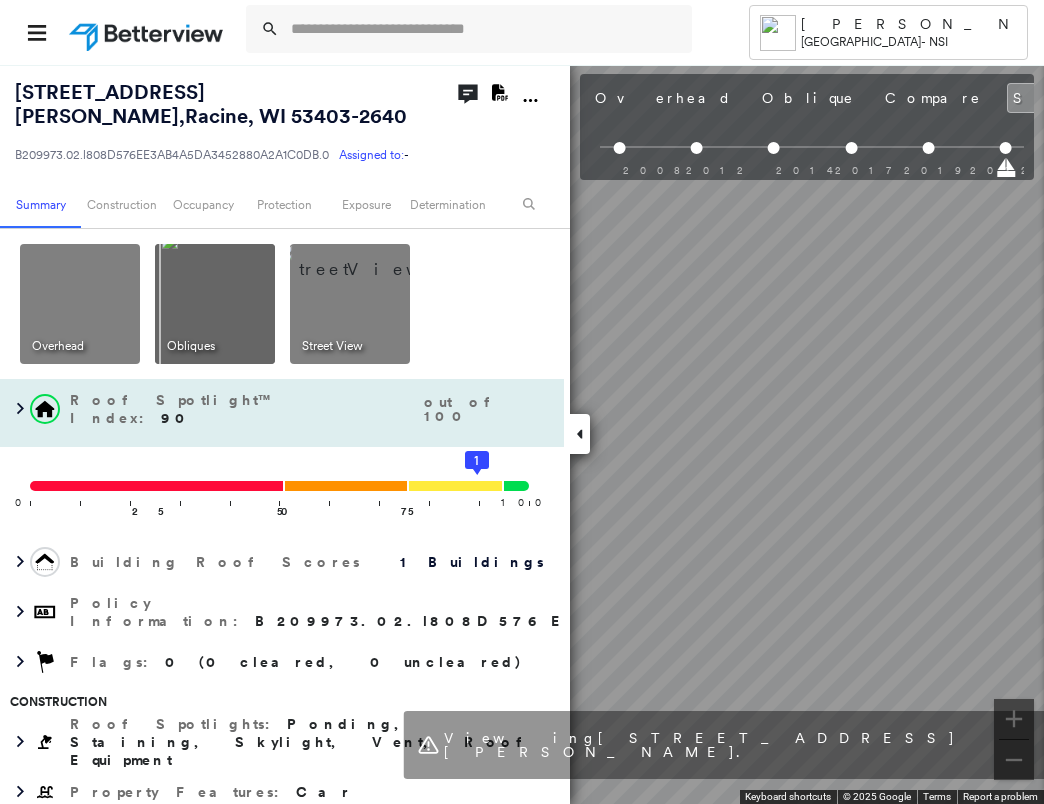 click on "[STREET_ADDRESS][PERSON_NAME] B209973.02.l808D576EE3AB4A5DA3452880A2A1C0DB.0 Assigned to:  - Assigned to:  - B209973.02.l808D576EE3AB4A5DA3452880A2A1C0DB.0 Assigned to:  - Open Comments Download PDF Report Summary Construction Occupancy Protection Exposure Determination Overhead Obliques Street View Roof Spotlight™ Index :  90 out of 100 0 100 25 50 75 1 Building Roof Scores 1 Buildings Policy Information :  B209973.02.l808D576EE3AB4A5DA3452880A2A1C0DB.0 Flags :  0 (0 cleared, 0 uncleared) Construction Roof Spotlights :  Ponding, Staining, Skylight, Vent, Roof Equipment Property Features :  Car Roof Size & Shape :  1 building  - Flat | EPDM Assessor and MLS Details Property Lookup BuildZoom - Building Permit Data and Analysis Occupancy Ownership Place Detail SmartyStreets - Geocode Smarty Streets - Surrounding Properties Protection Protection Exposure FEMA Risk Index Crime Regional Hazard: 3   out of  5 Additional Perils Guidewire HazardHub HazardHub Risks MLS Photos Determination Flags :  New Entry" at bounding box center [522, 434] 